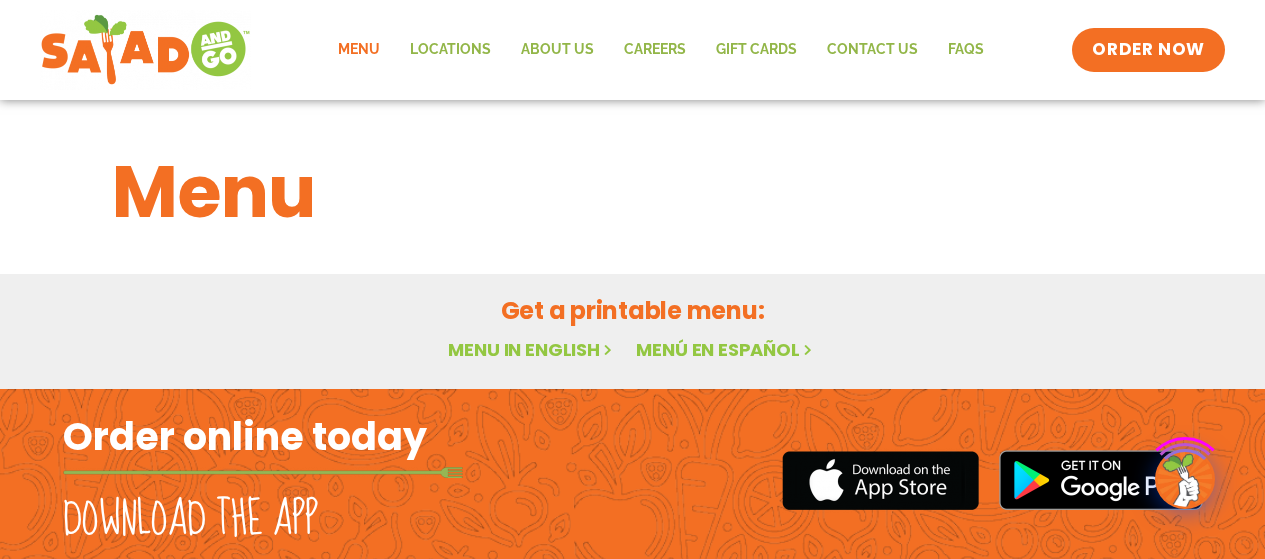 scroll, scrollTop: 0, scrollLeft: 0, axis: both 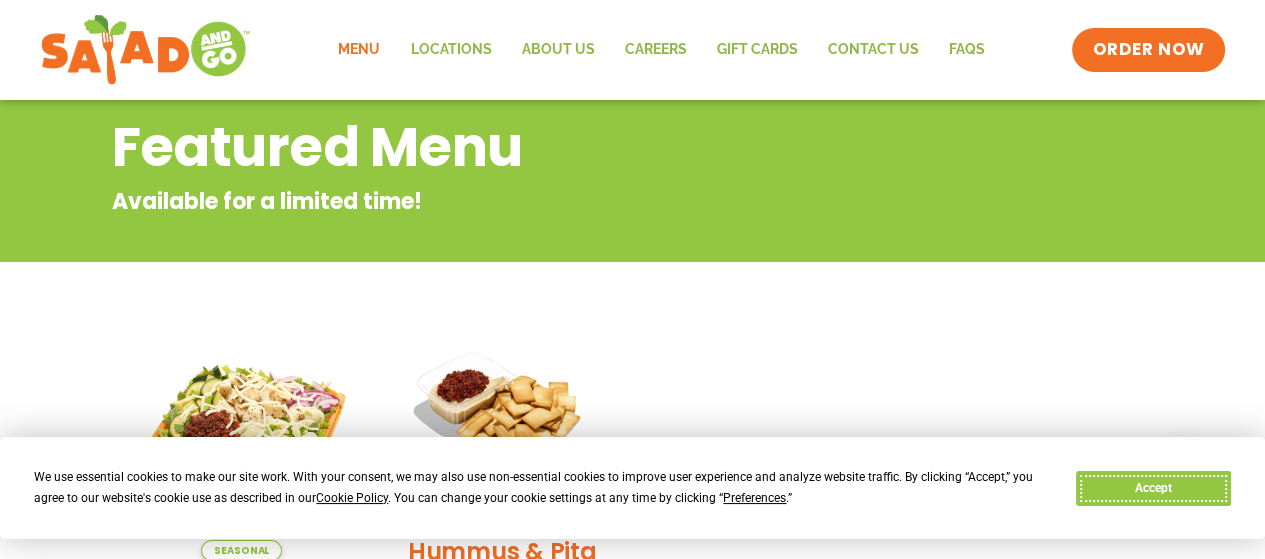 click on "Accept" at bounding box center (1153, 488) 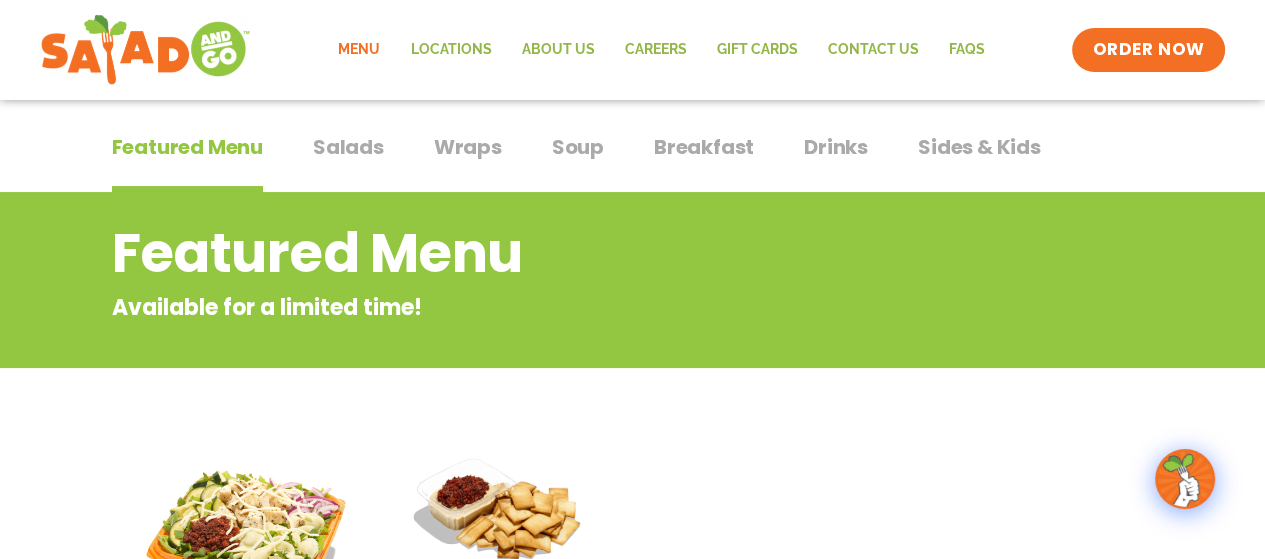 scroll, scrollTop: 0, scrollLeft: 0, axis: both 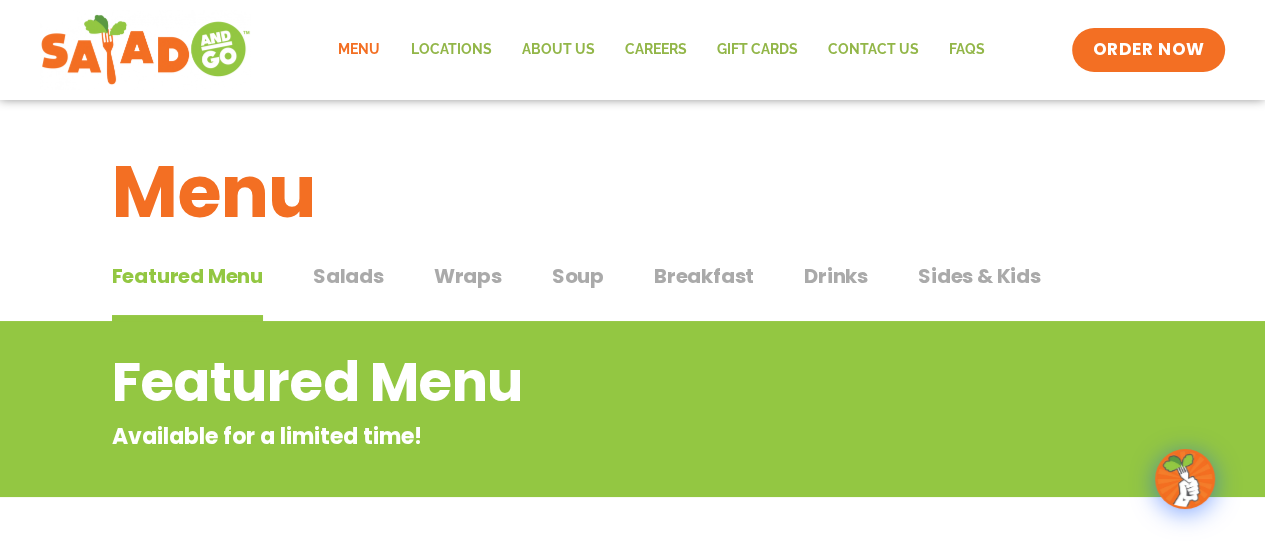 click on "Salads" at bounding box center [348, 276] 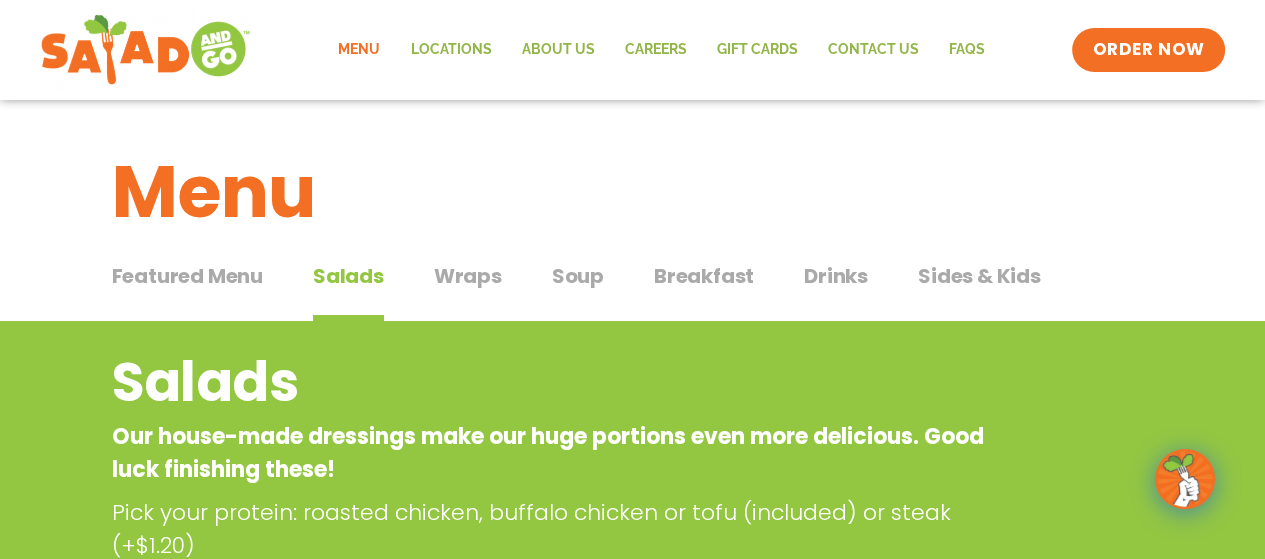 click on "Wraps   Wraps" at bounding box center (468, 291) 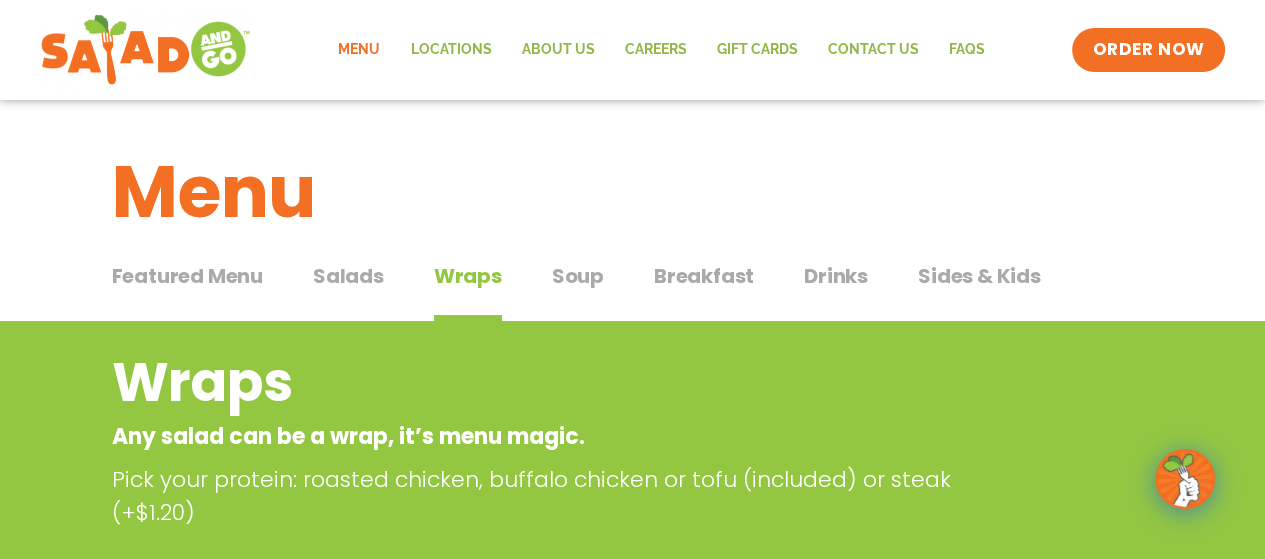 click on "Breakfast" at bounding box center [704, 276] 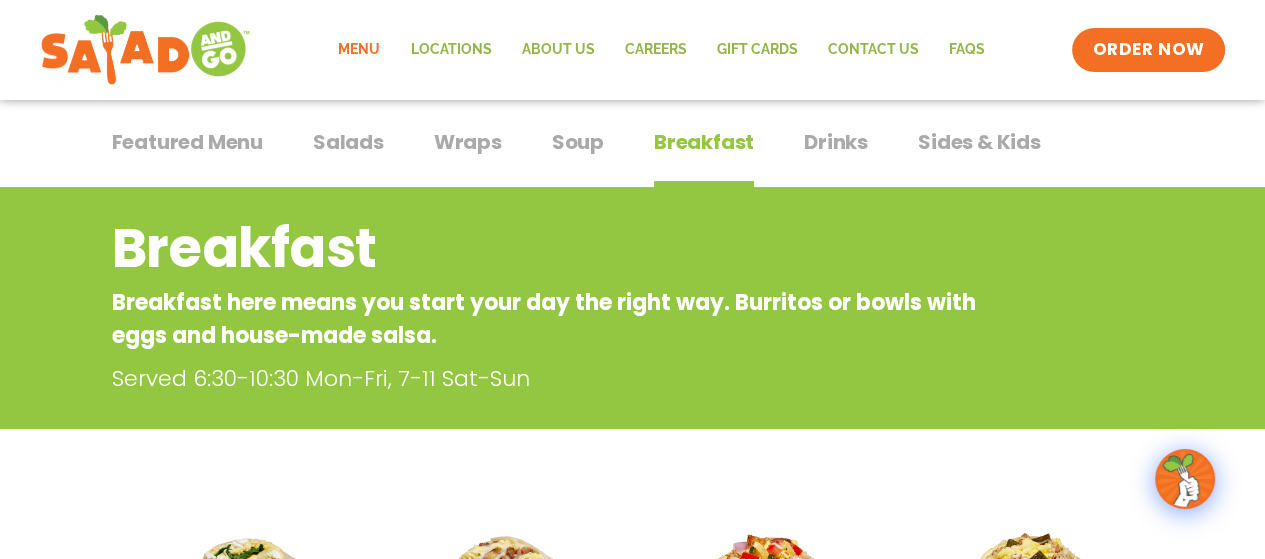 scroll, scrollTop: 100, scrollLeft: 0, axis: vertical 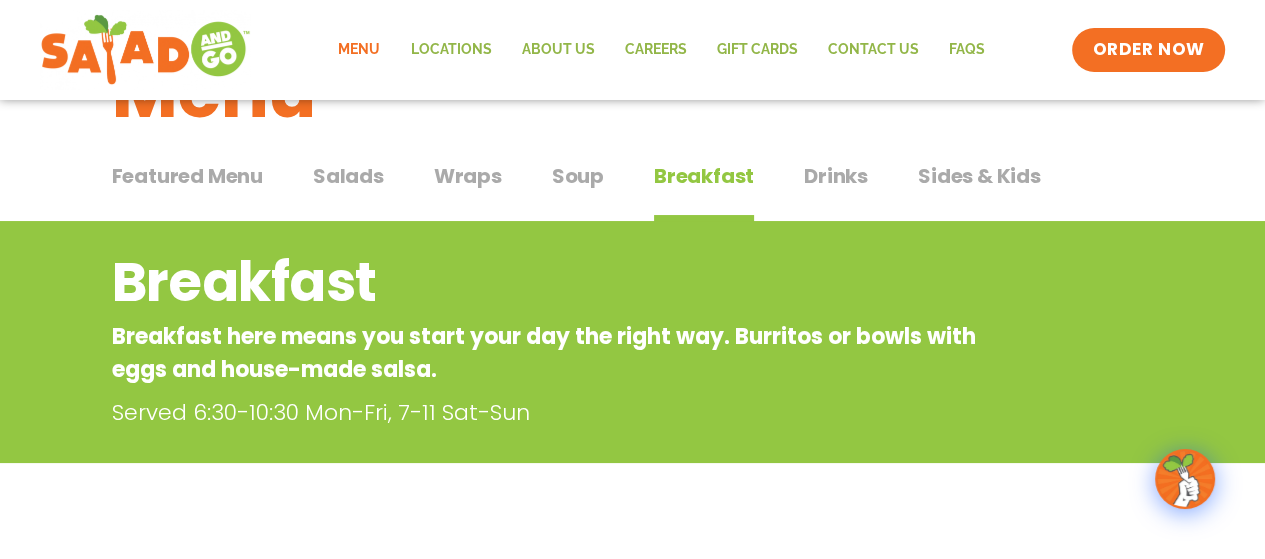 click on "Wraps" at bounding box center [468, 176] 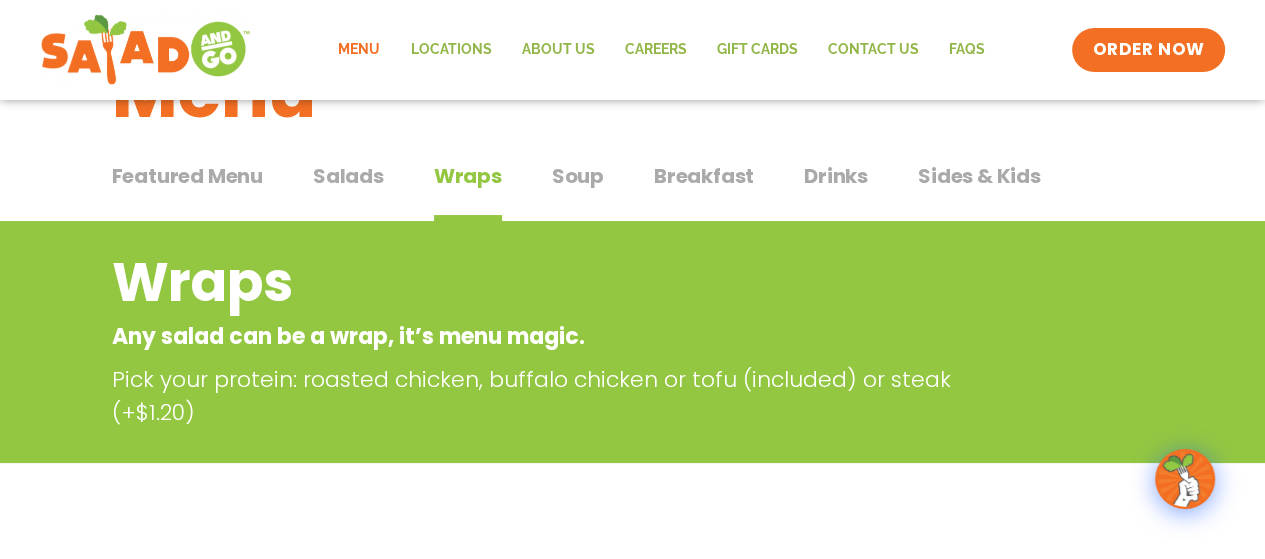 click on "Breakfast" at bounding box center (704, 176) 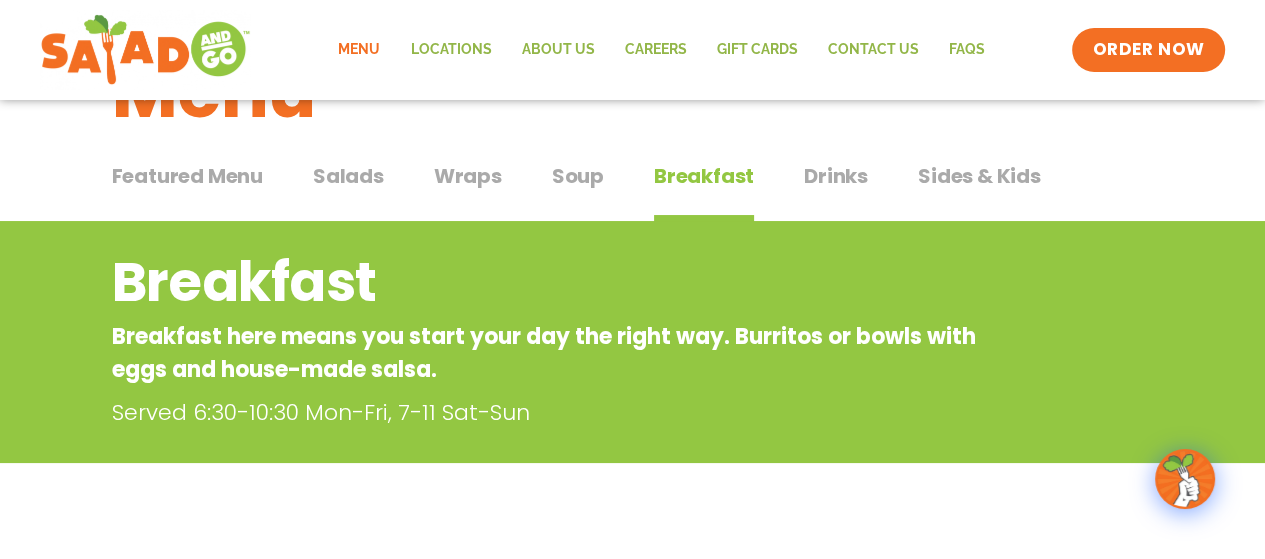 click on "Wraps" at bounding box center (468, 176) 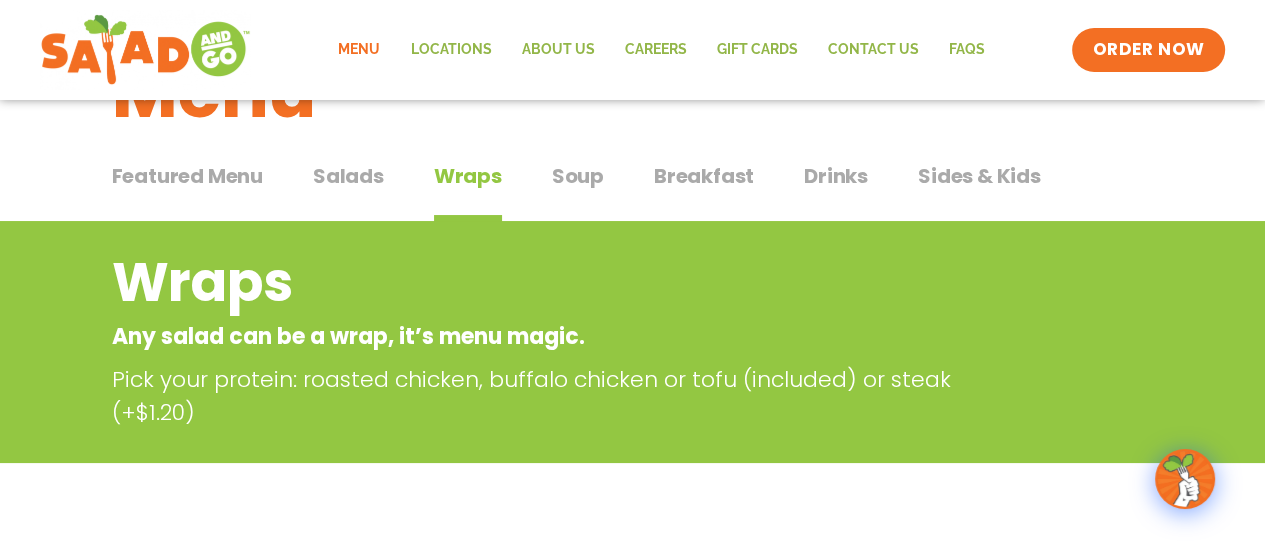 scroll, scrollTop: 0, scrollLeft: 0, axis: both 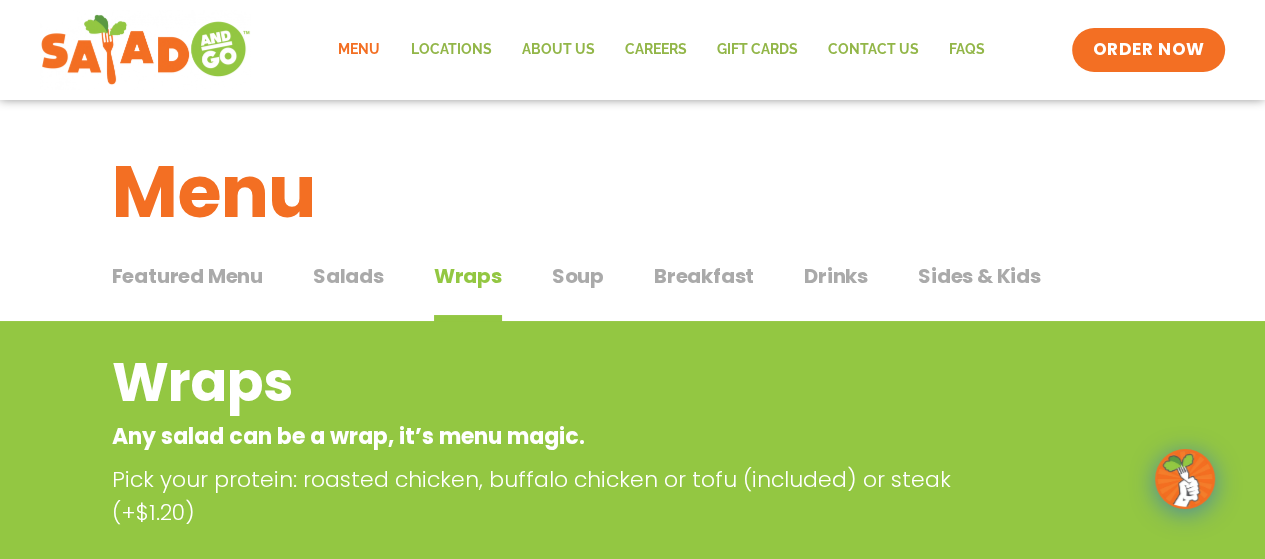 click on "Salads" at bounding box center (348, 276) 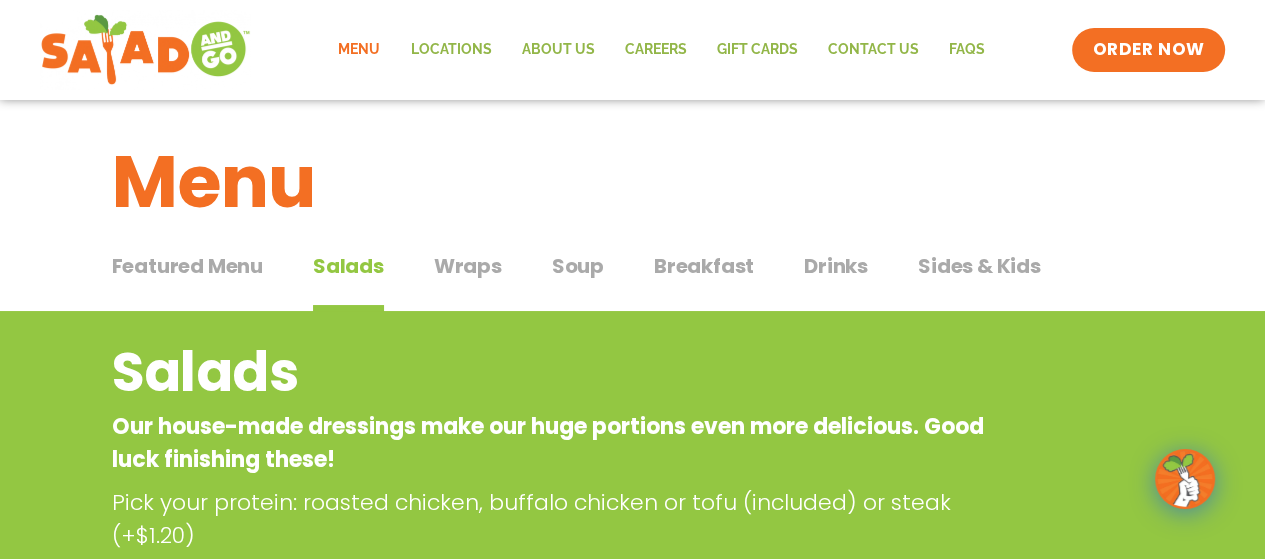 scroll, scrollTop: 0, scrollLeft: 0, axis: both 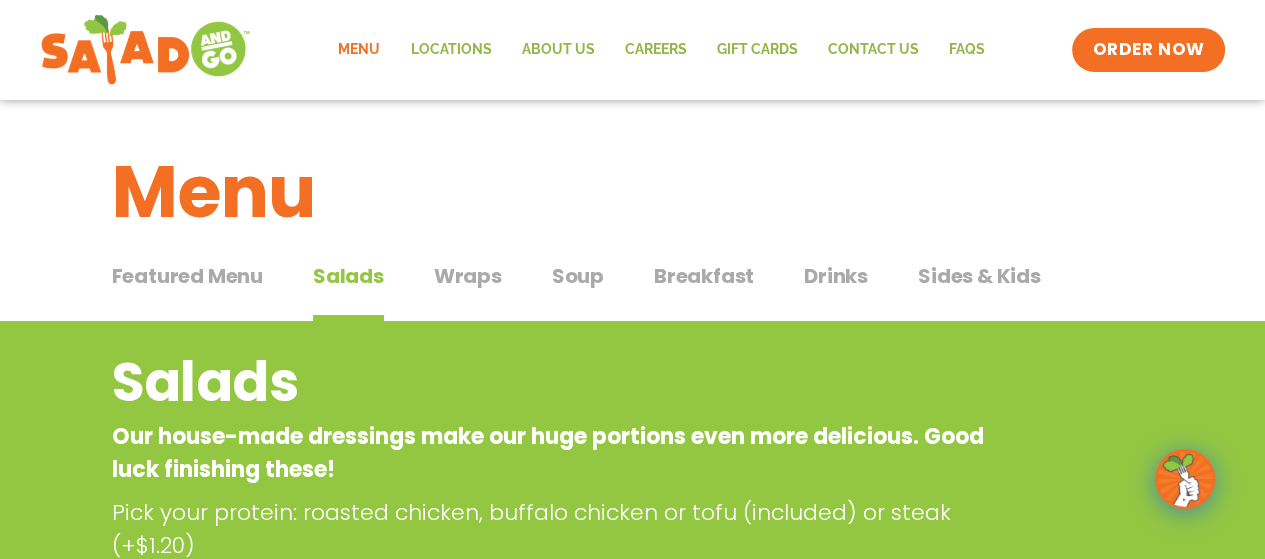 click on "Wraps" at bounding box center (468, 276) 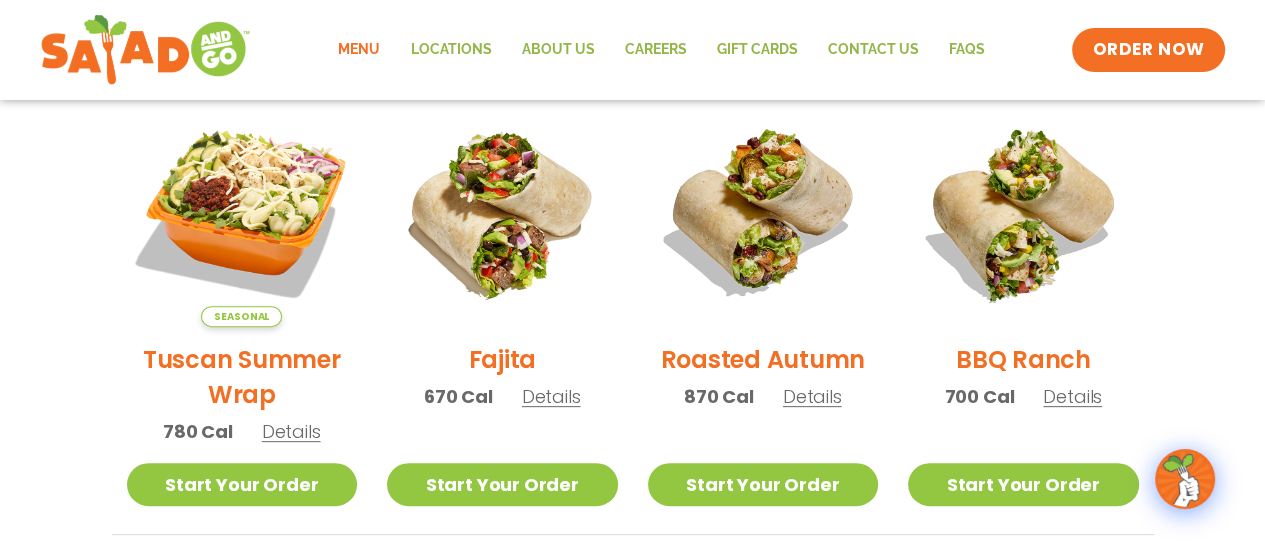 scroll, scrollTop: 500, scrollLeft: 0, axis: vertical 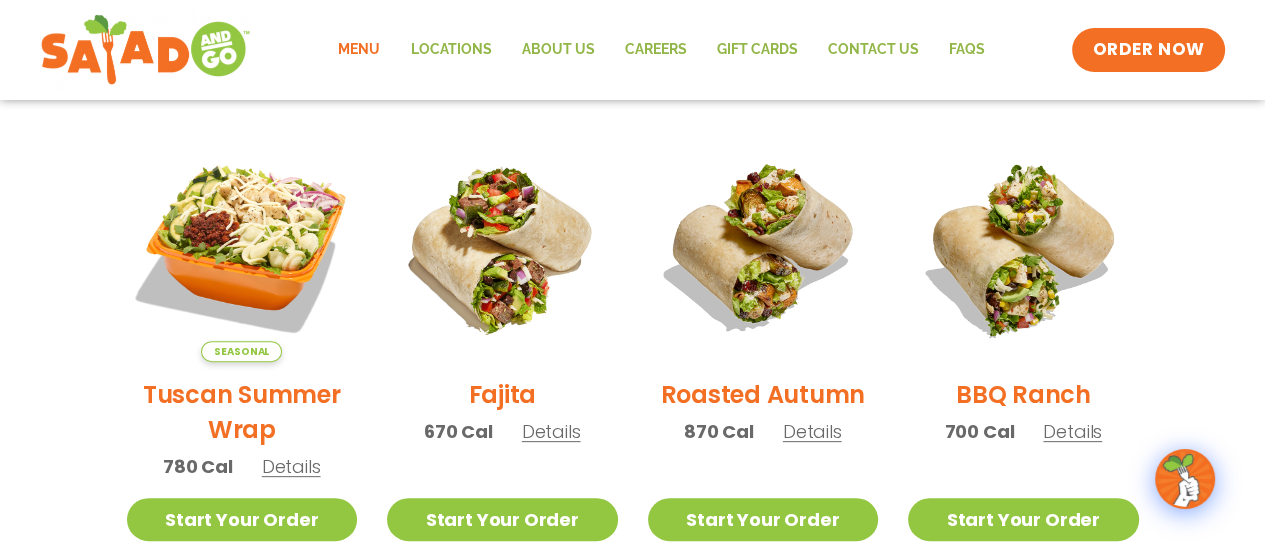 click on "Roasted Autumn" at bounding box center [762, 394] 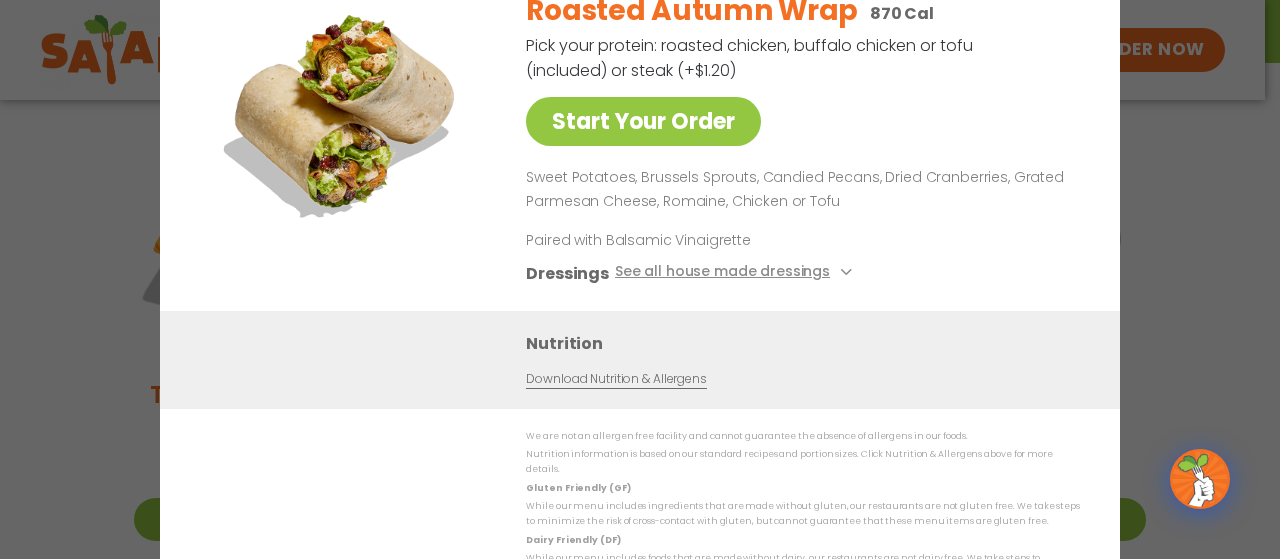 click on "Start Your Order Roasted Autumn Wrap  870 Cal  Pick your protein: roasted chicken, buffalo chicken or tofu (included) or steak (+$1.20)   Start Your Order Sweet Potatoes, Brussels Sprouts, Candied Pecans, Dried Cranberries, Grated Parmesan Cheese, Romaine, Chicken or Tofu Paired with Balsamic Vinaigrette Dressings   See all house made dressings    Caesar GF   Balsamic Vinaigrette GF DF V   BBQ Ranch GF   Creamy Blue Cheese GF   Creamy Greek GF   Jalapeño Ranch GF   Ranch GF   Thai Peanut GF DF Nutrition   Download Nutrition & Allergens We are not an allergen free facility and cannot guarantee the absence of allergens in our foods. Nutrition information is based on our standard recipes and portion sizes. Click Nutrition & Allergens above for more details. Gluten Friendly (GF) While our menu includes ingredients that are made without gluten, our restaurants are not gluten free. We take steps to minimize the risk of cross-contact with gluten, but cannot guarantee that these menu items are gluten free." at bounding box center [640, 279] 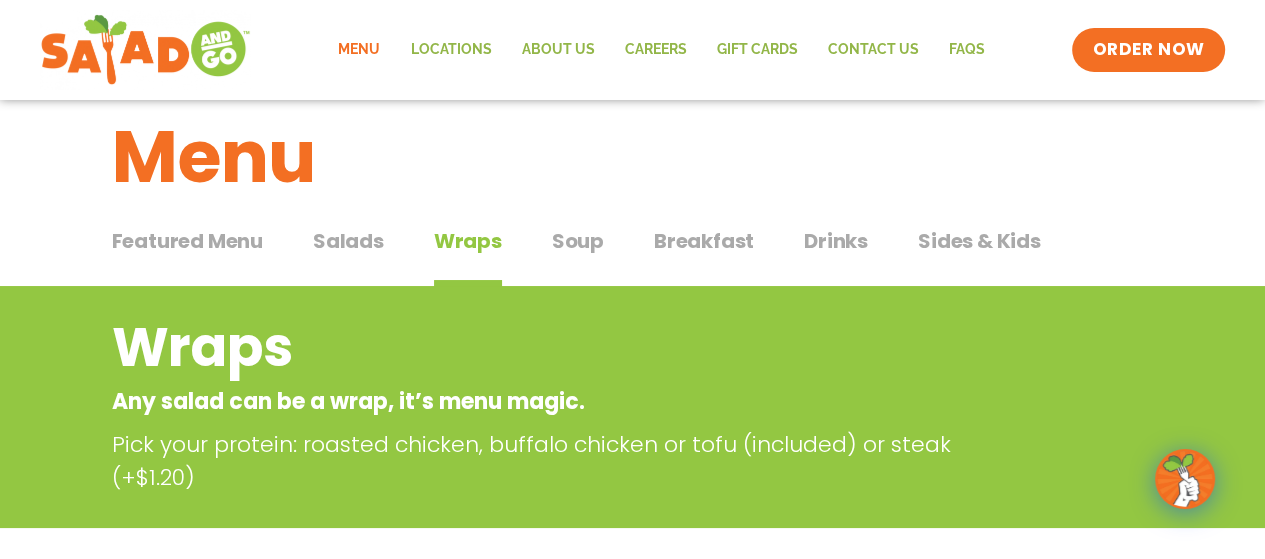 scroll, scrollTop: 0, scrollLeft: 0, axis: both 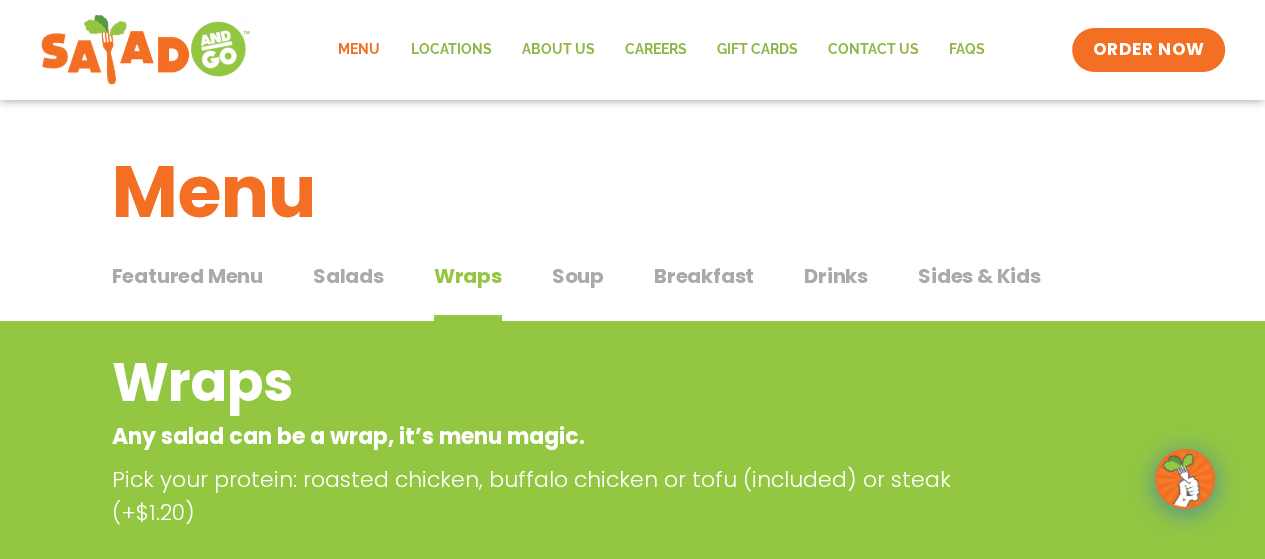 click on "Soup" at bounding box center [578, 276] 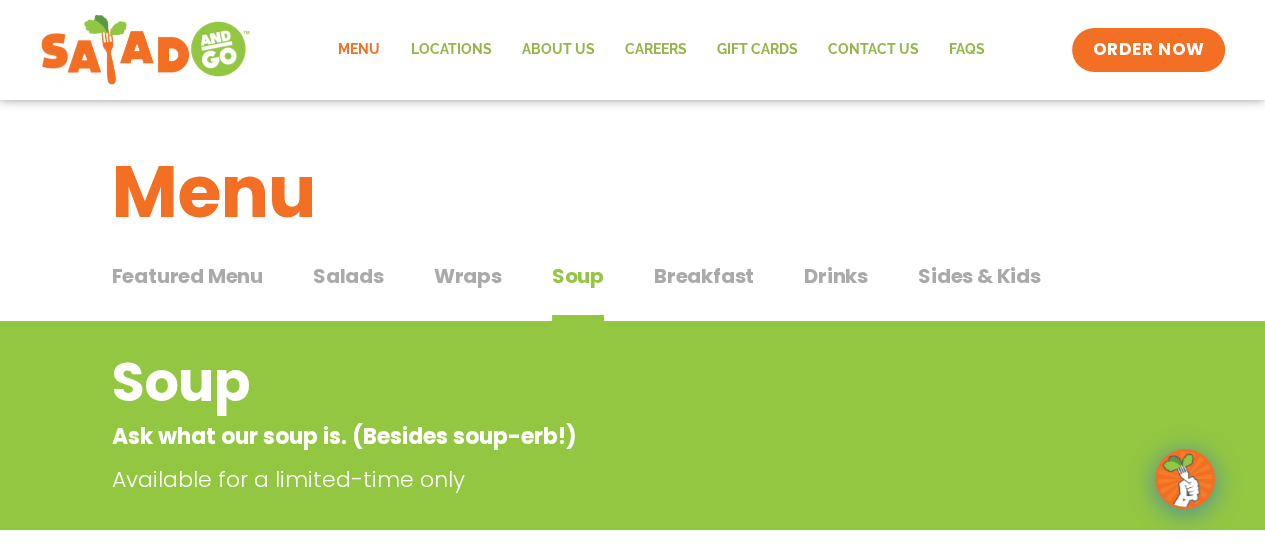 click on "Wraps" at bounding box center (468, 276) 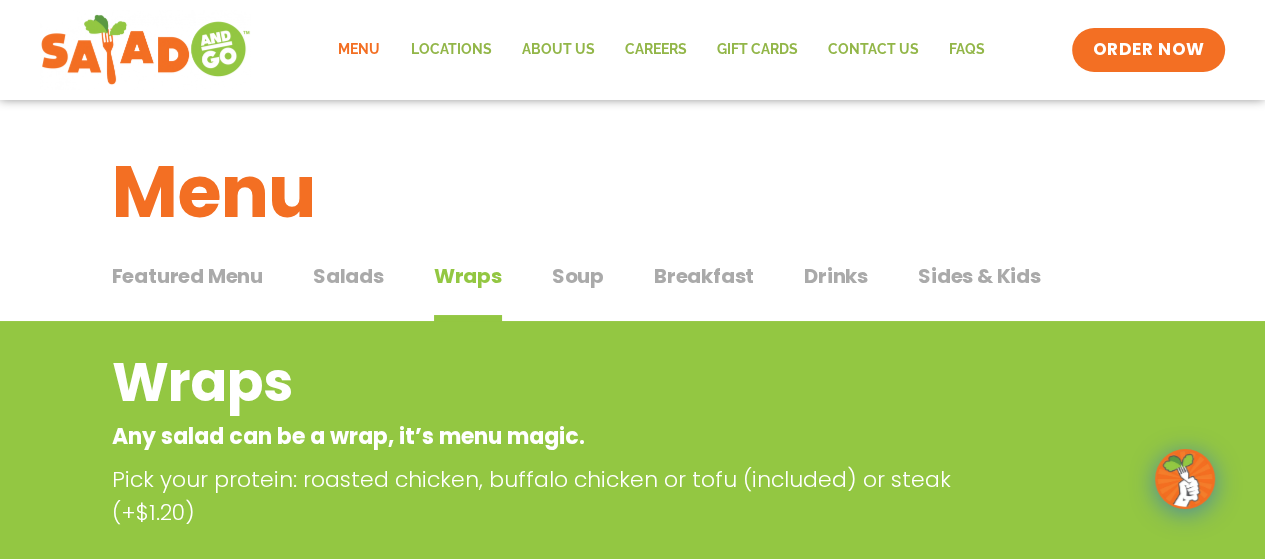 click on "Featured Menu   Featured Menu       Salads   Salads       Wraps   Wraps       Soup   Soup       Breakfast   Breakfast       Drinks   Drinks       Sides & Kids   Sides & Kids" at bounding box center [633, 288] 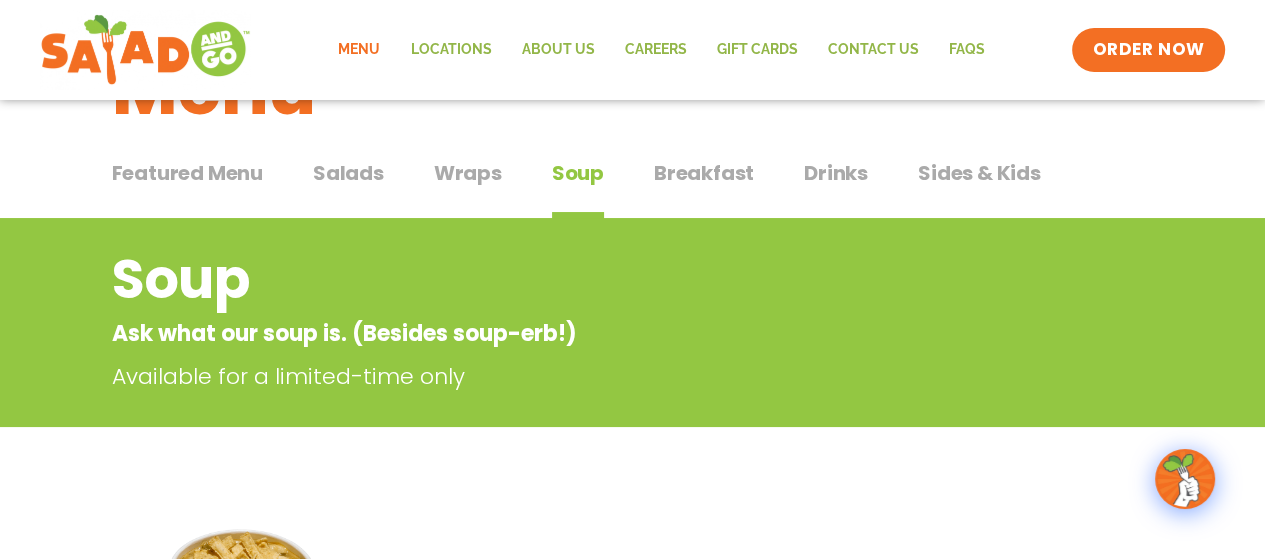 scroll, scrollTop: 100, scrollLeft: 0, axis: vertical 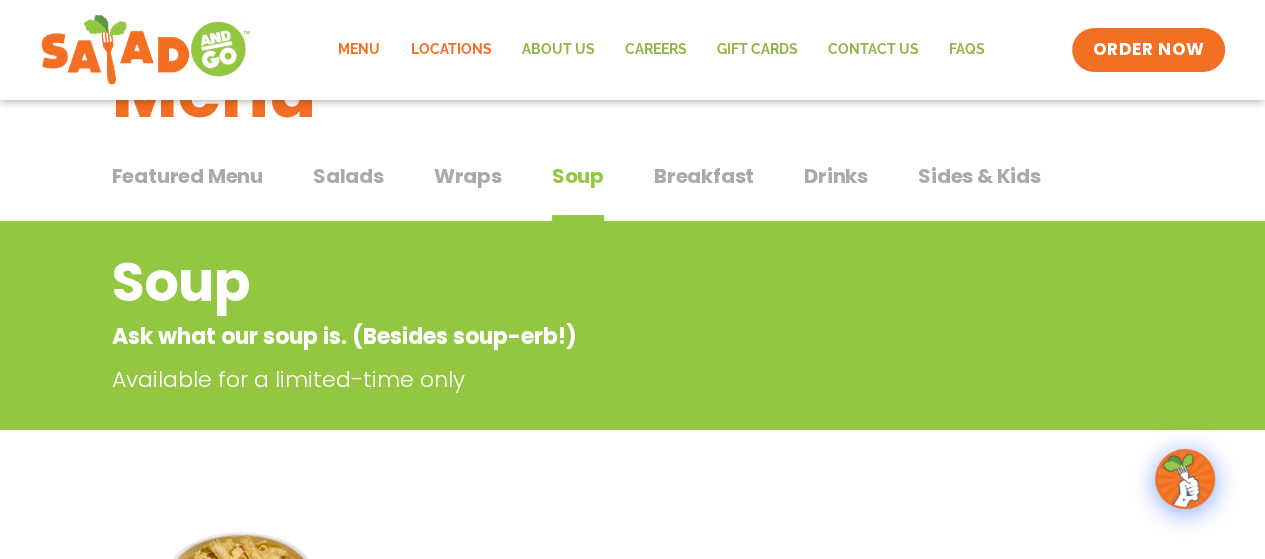 click on "Locations" 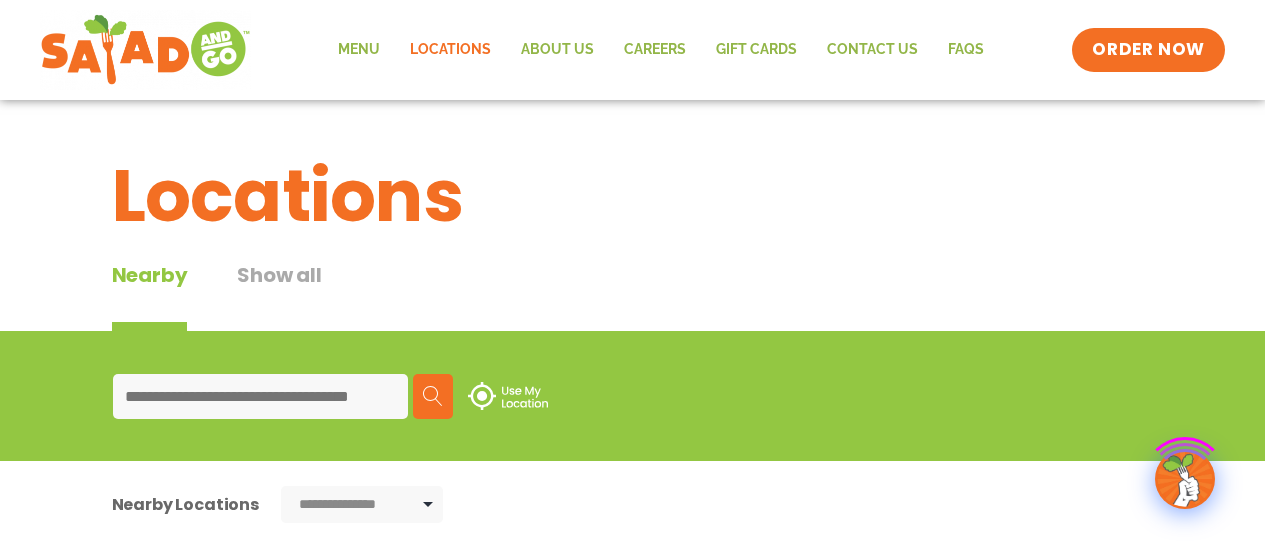 scroll, scrollTop: 0, scrollLeft: 0, axis: both 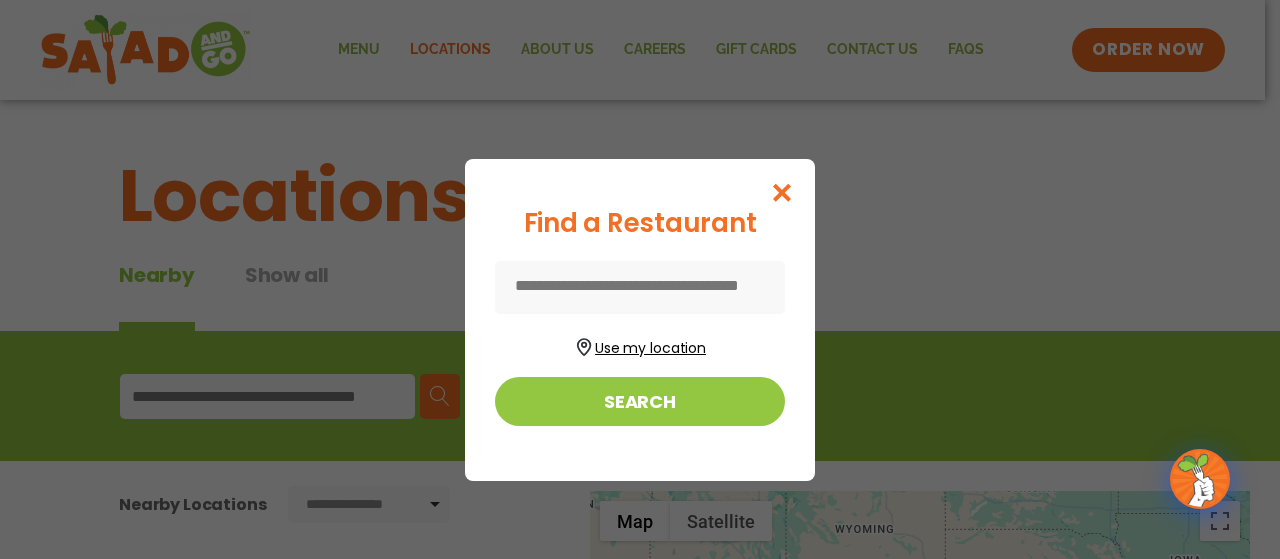 click on "Use my location" at bounding box center (640, 345) 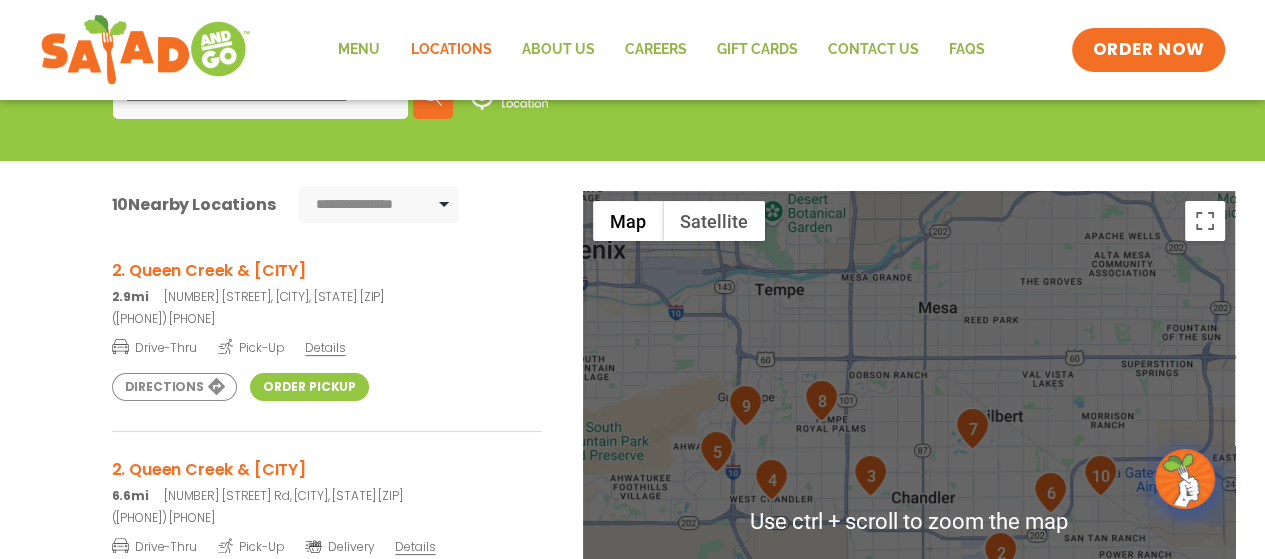 scroll, scrollTop: 600, scrollLeft: 0, axis: vertical 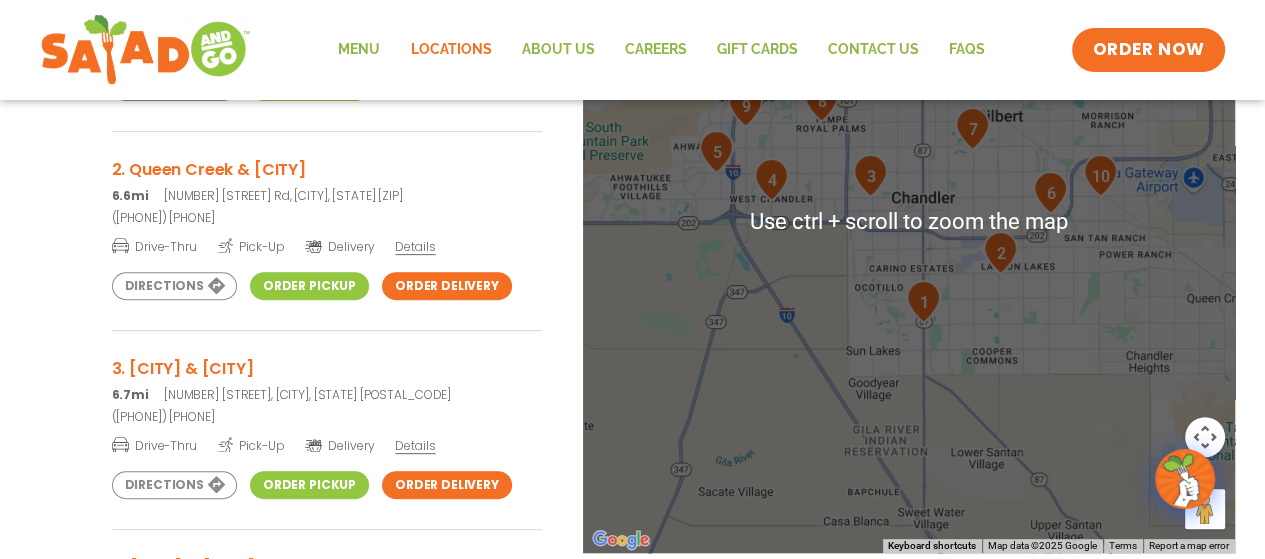 click at bounding box center [909, 222] 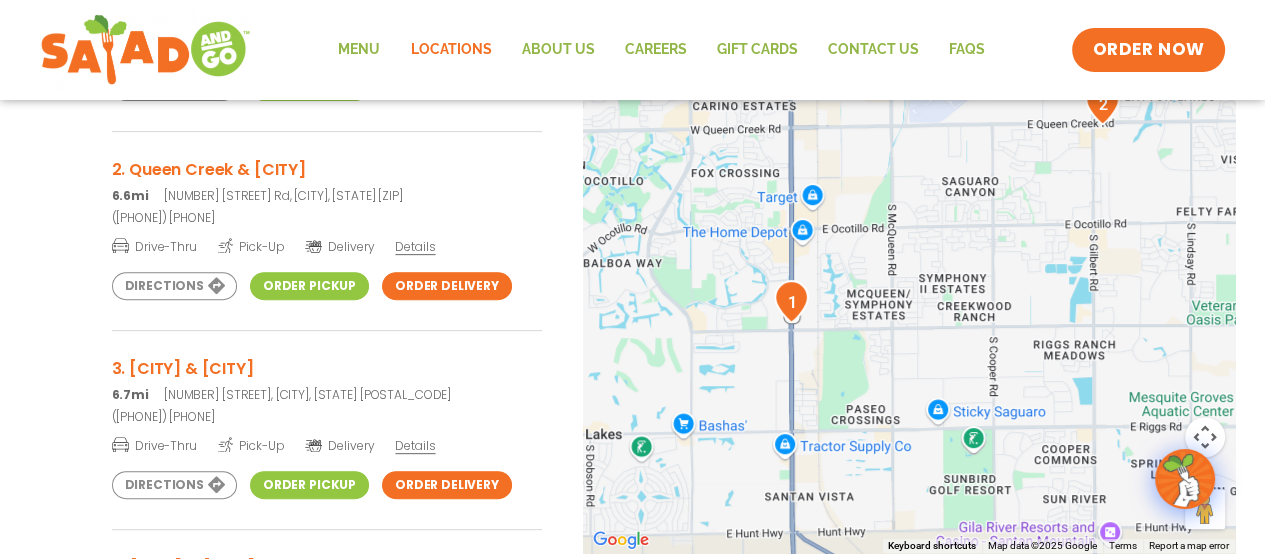 drag, startPoint x: 948, startPoint y: 332, endPoint x: 964, endPoint y: 320, distance: 20 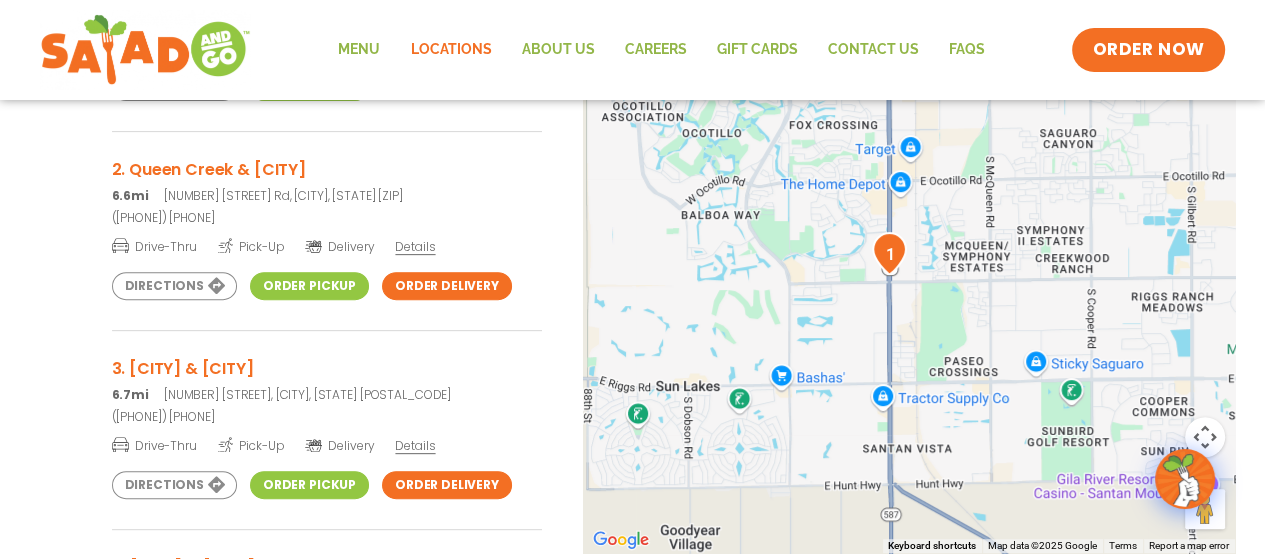 drag, startPoint x: 916, startPoint y: 331, endPoint x: 1016, endPoint y: 283, distance: 110.92339 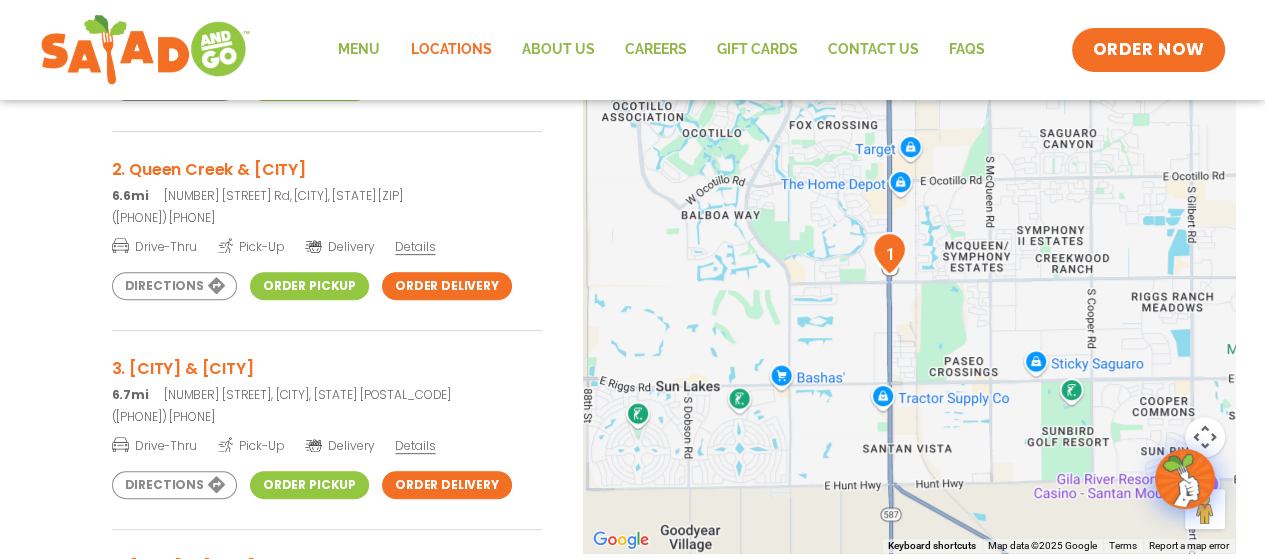 click at bounding box center [889, 253] 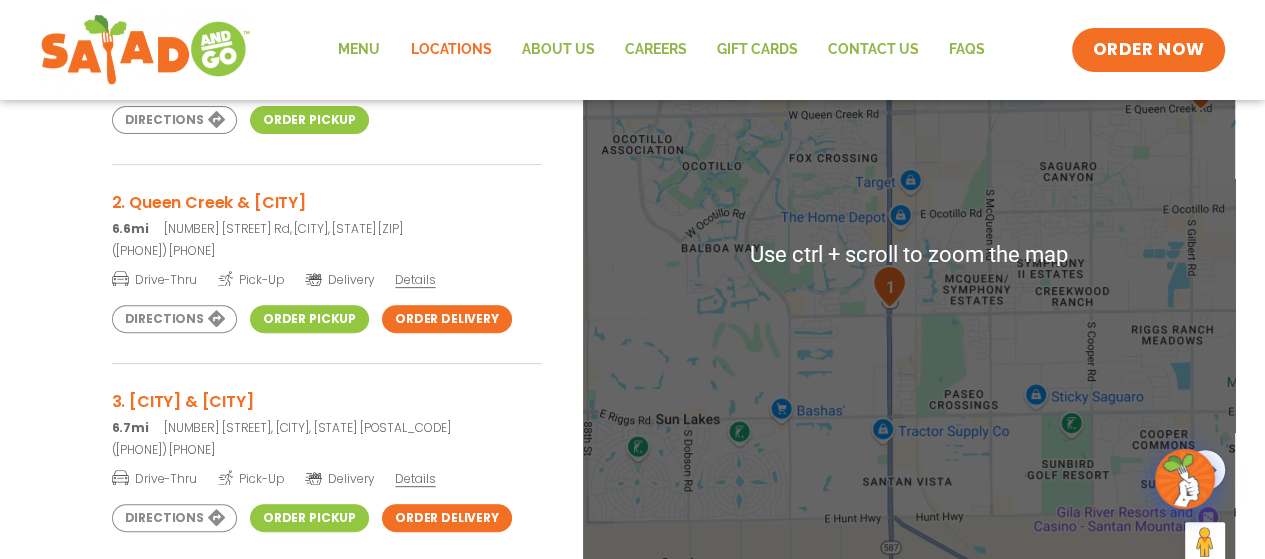 scroll, scrollTop: 600, scrollLeft: 0, axis: vertical 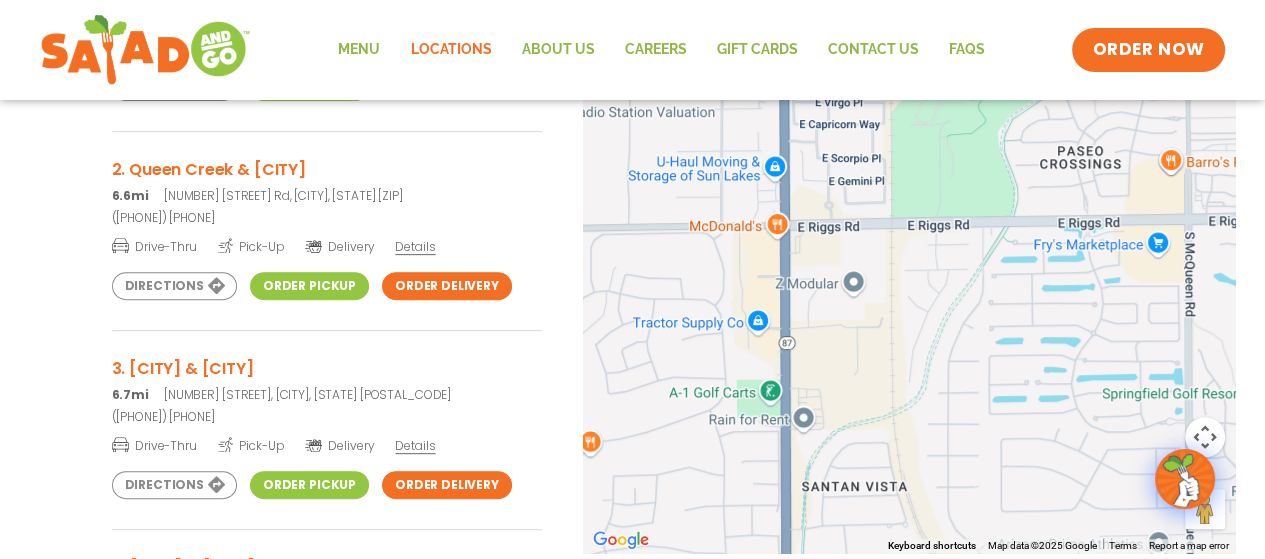drag, startPoint x: 911, startPoint y: 435, endPoint x: 875, endPoint y: 455, distance: 41.18252 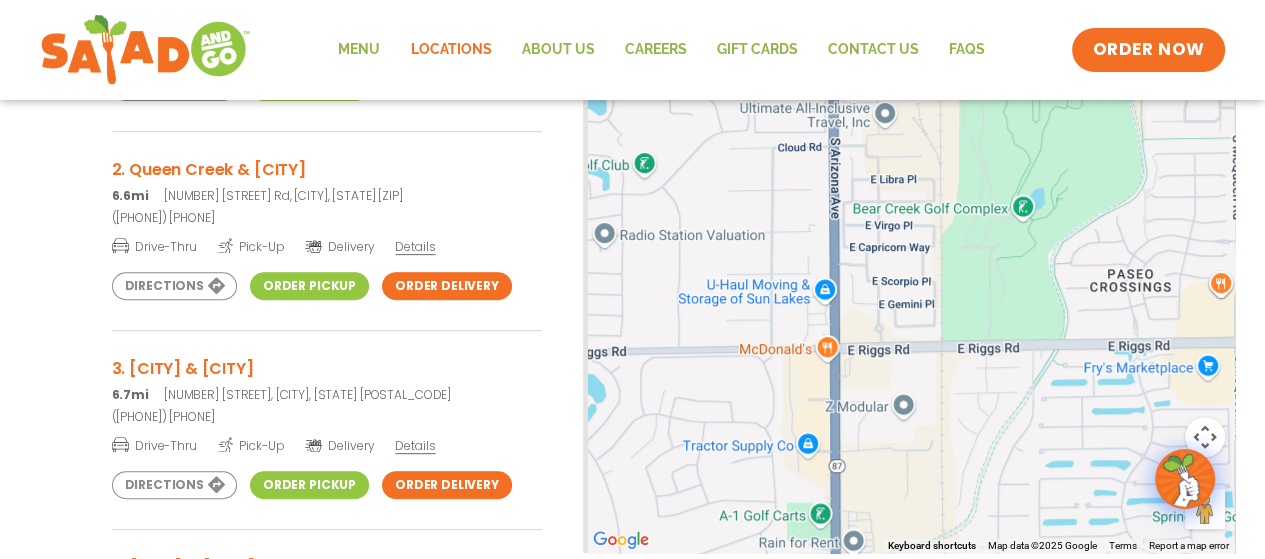 drag, startPoint x: 862, startPoint y: 367, endPoint x: 912, endPoint y: 496, distance: 138.351 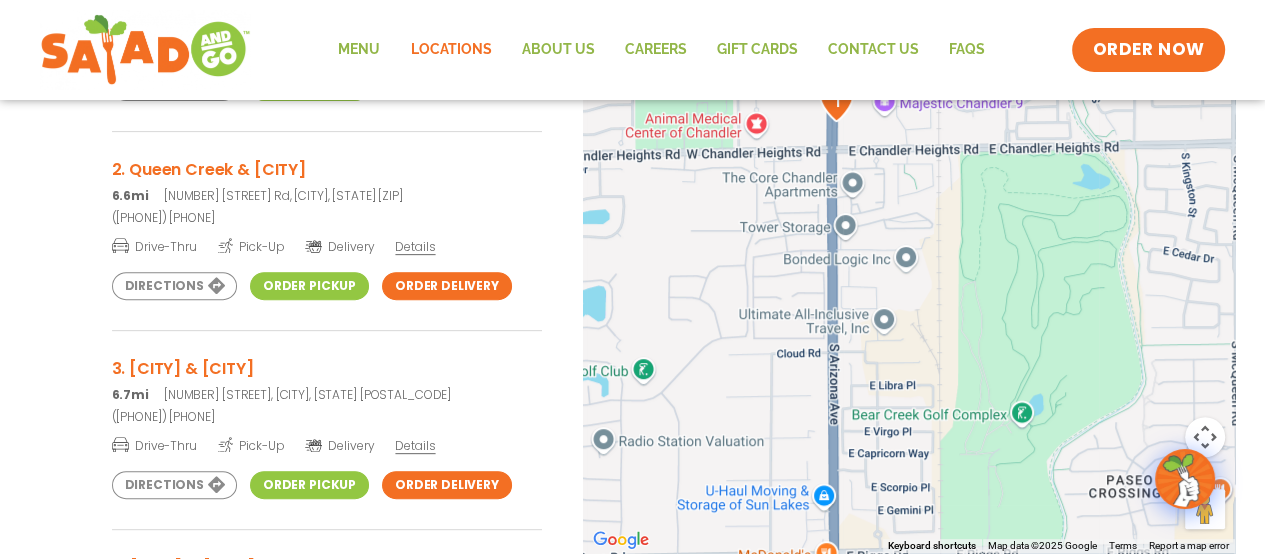 drag, startPoint x: 913, startPoint y: 312, endPoint x: 908, endPoint y: 525, distance: 213.05867 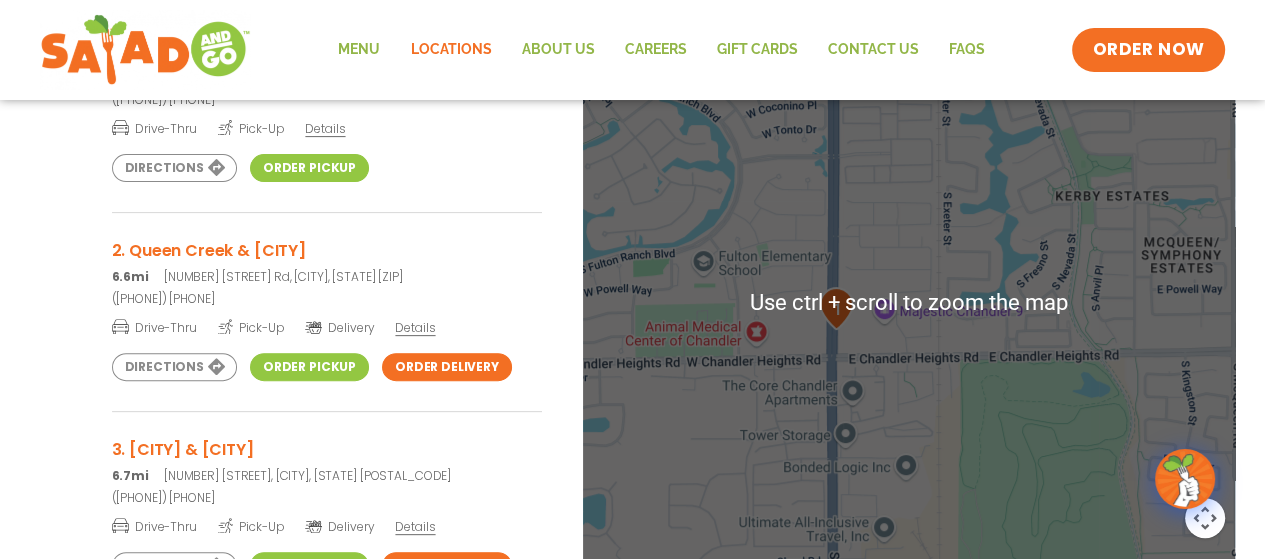 scroll, scrollTop: 400, scrollLeft: 0, axis: vertical 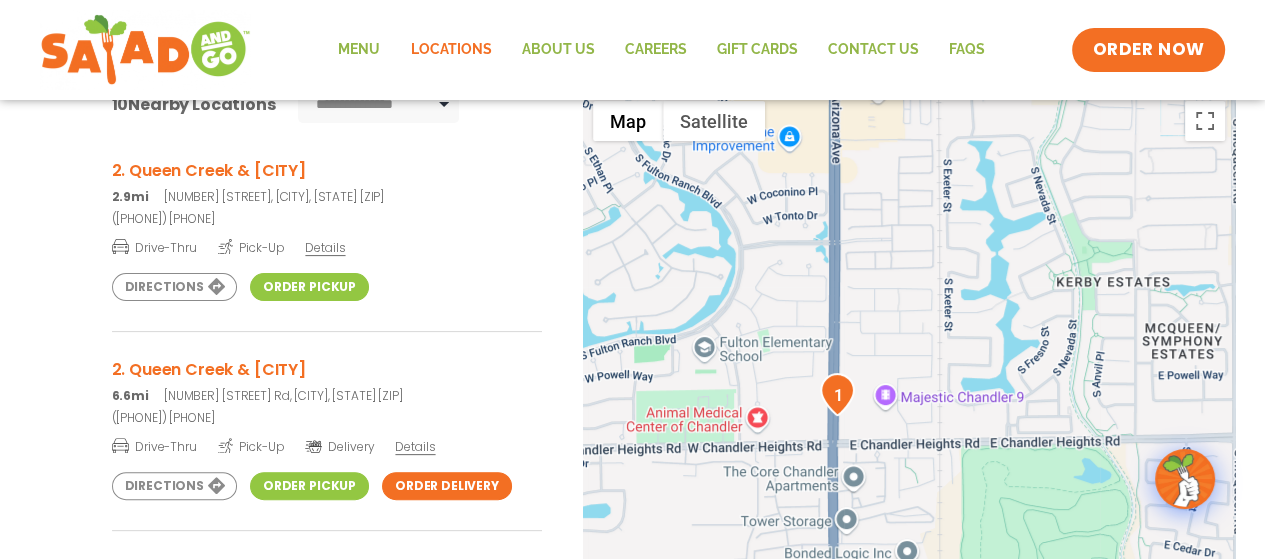 drag, startPoint x: 884, startPoint y: 464, endPoint x: 888, endPoint y: 423, distance: 41.19466 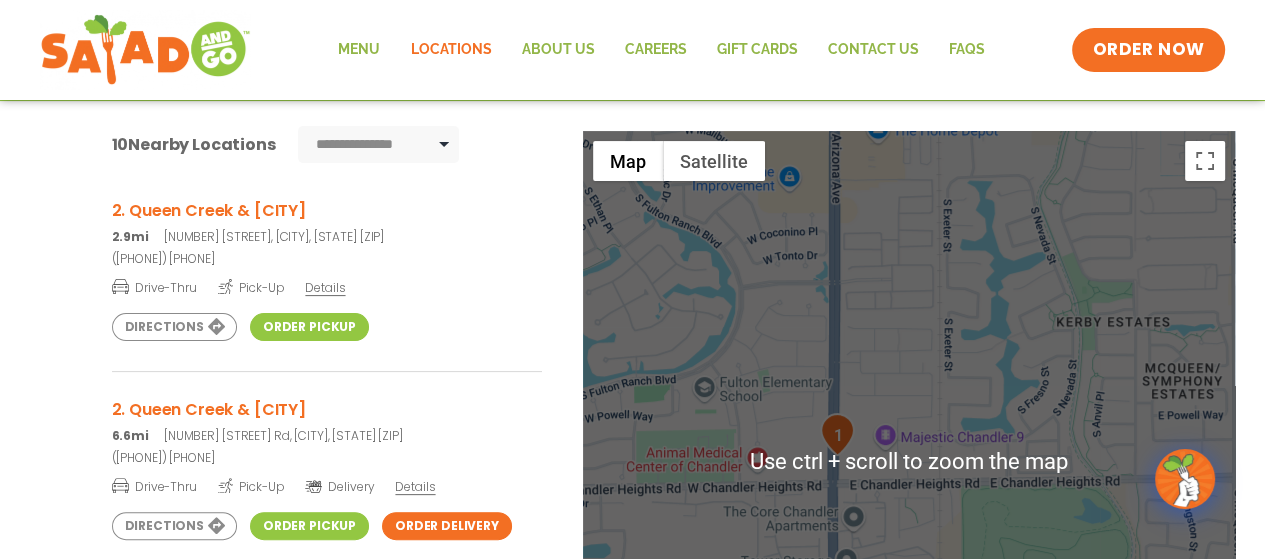 scroll, scrollTop: 500, scrollLeft: 0, axis: vertical 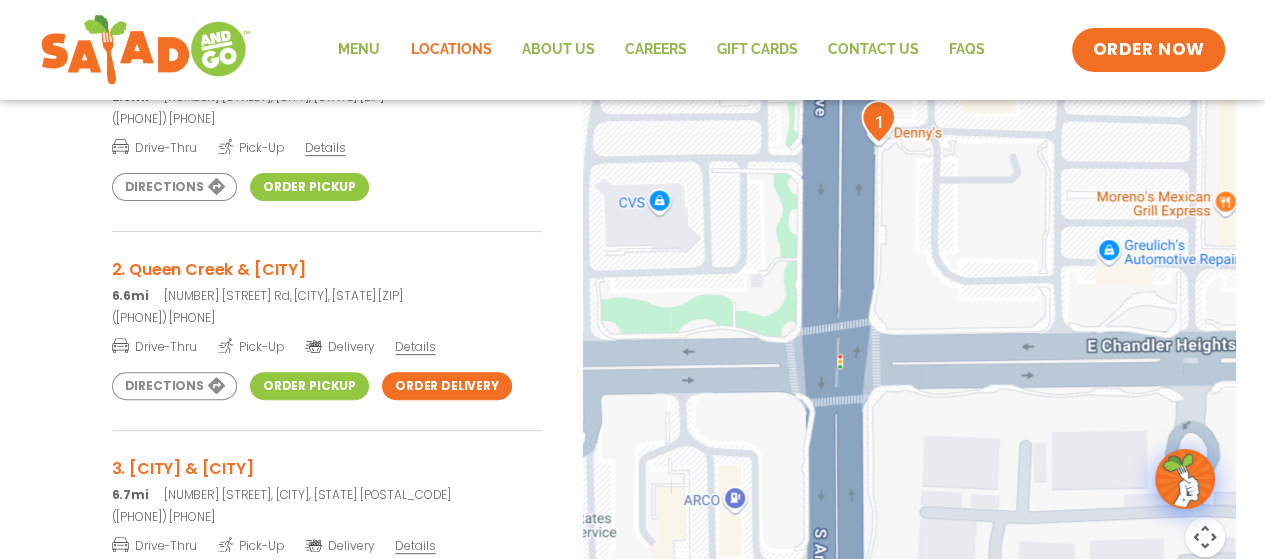 click at bounding box center (909, 322) 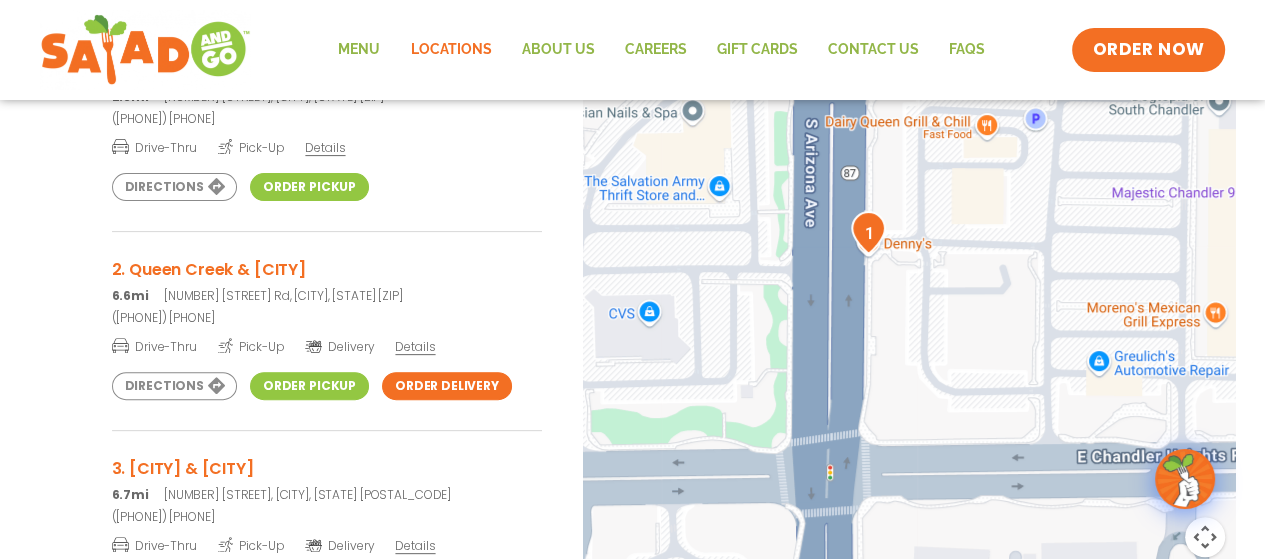 drag, startPoint x: 890, startPoint y: 299, endPoint x: 881, endPoint y: 412, distance: 113.35784 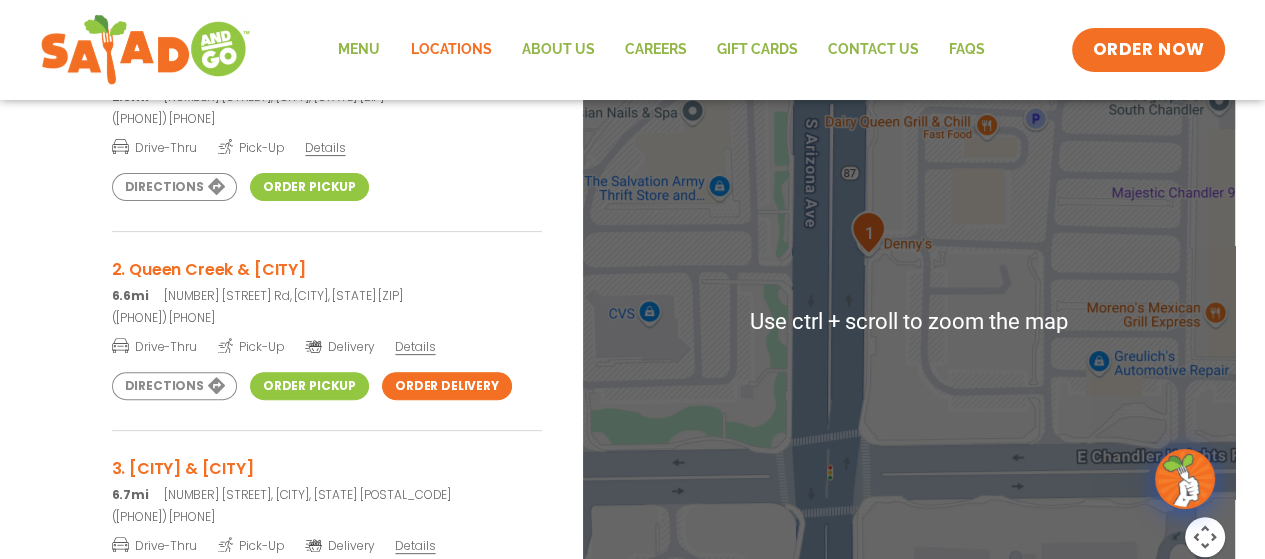 scroll, scrollTop: 400, scrollLeft: 0, axis: vertical 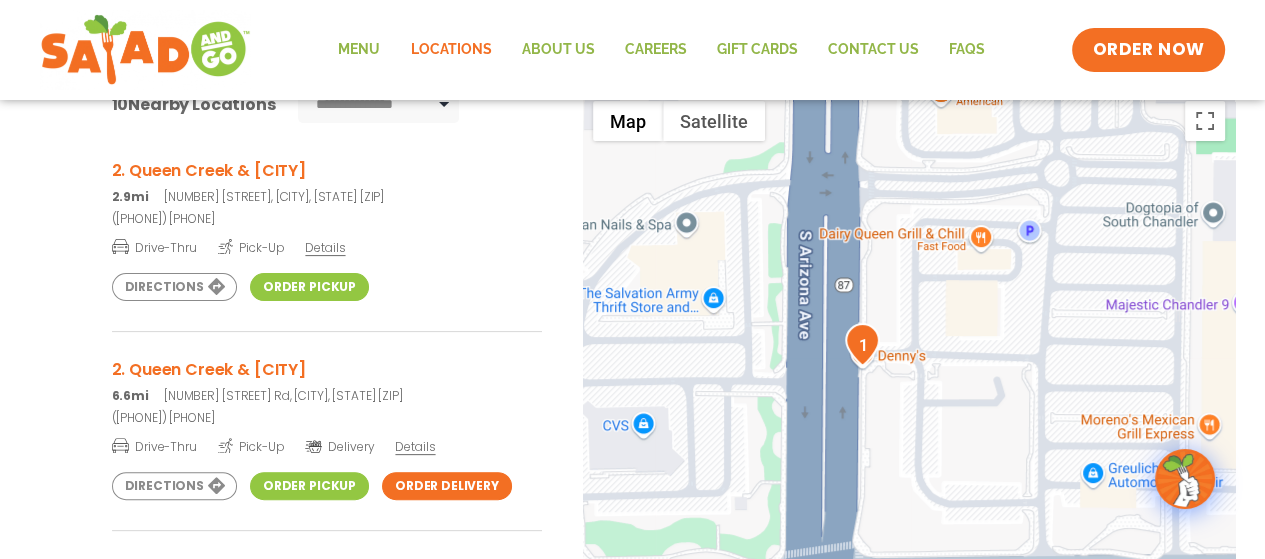 drag, startPoint x: 911, startPoint y: 378, endPoint x: 901, endPoint y: 395, distance: 19.723083 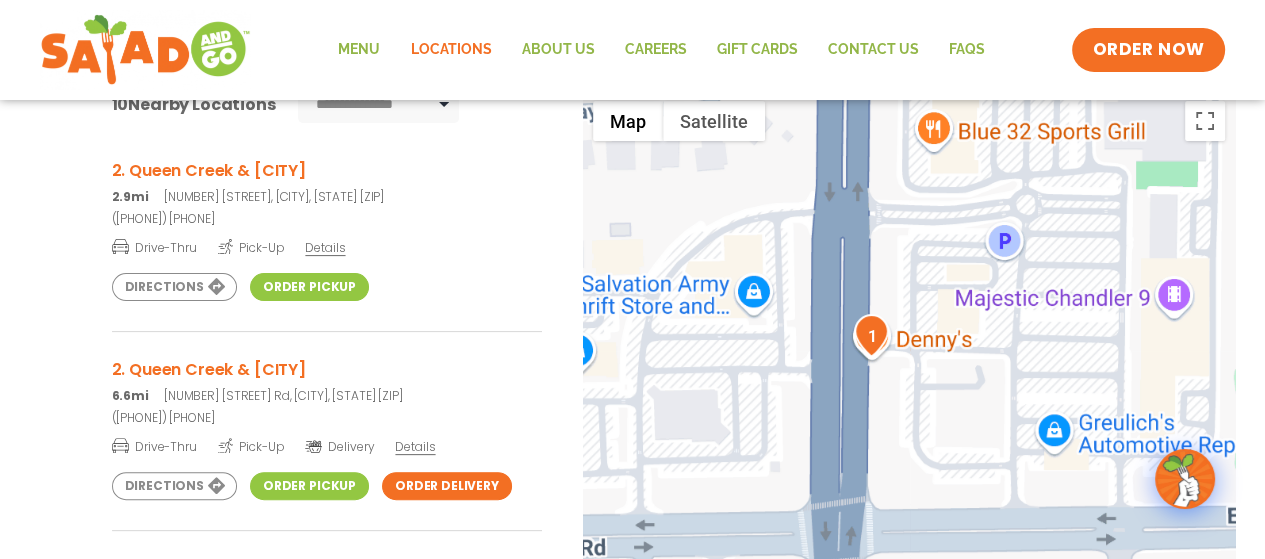 click at bounding box center [909, 422] 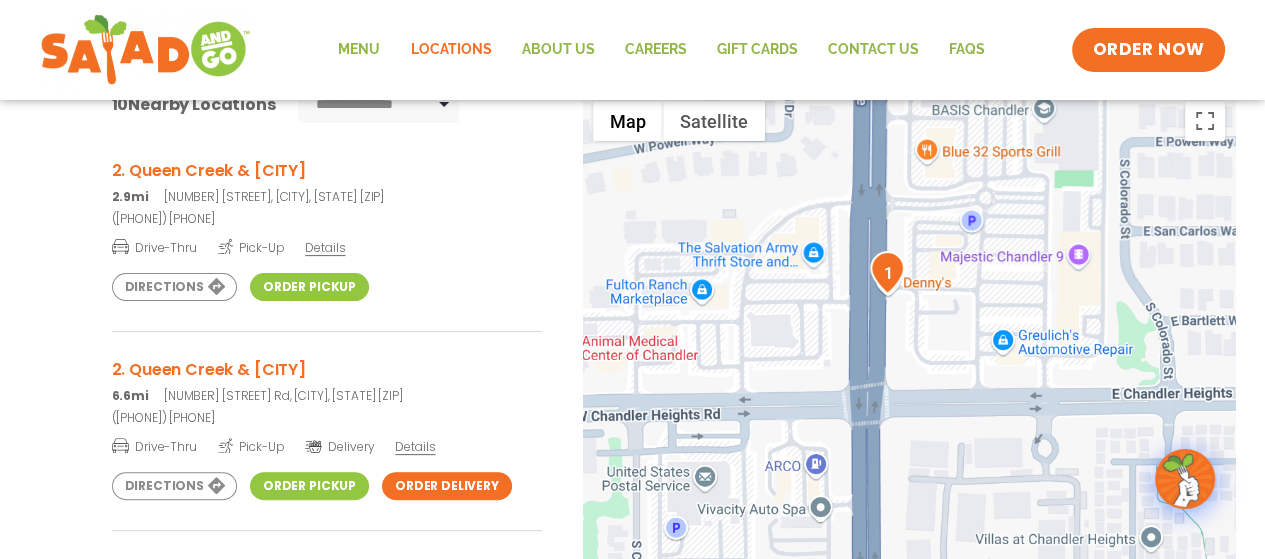drag, startPoint x: 923, startPoint y: 411, endPoint x: 925, endPoint y: 327, distance: 84.0238 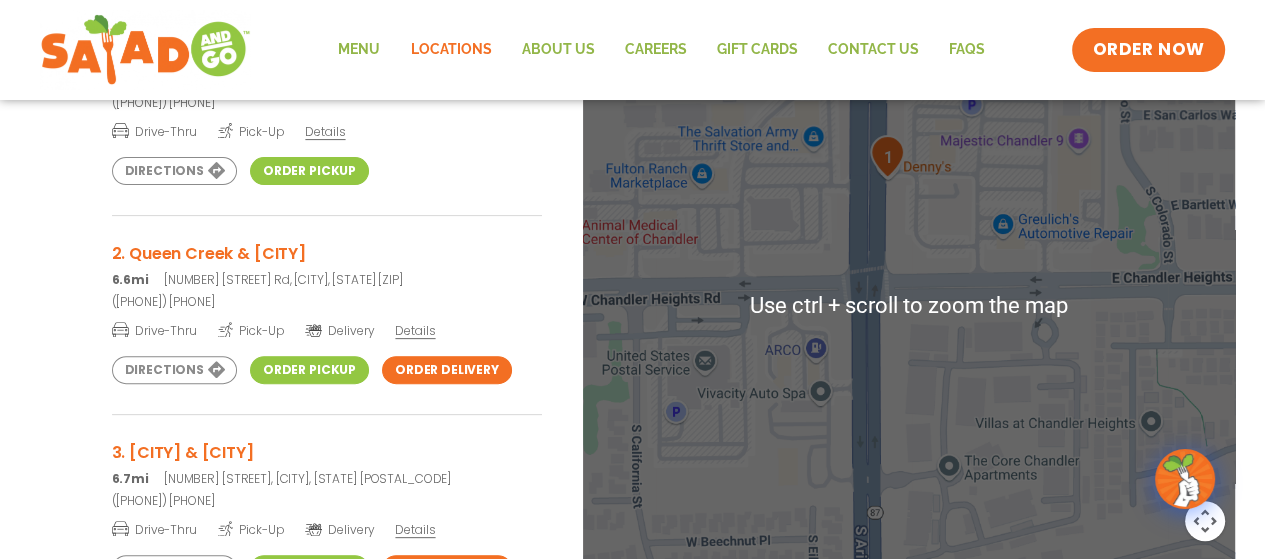 scroll, scrollTop: 400, scrollLeft: 0, axis: vertical 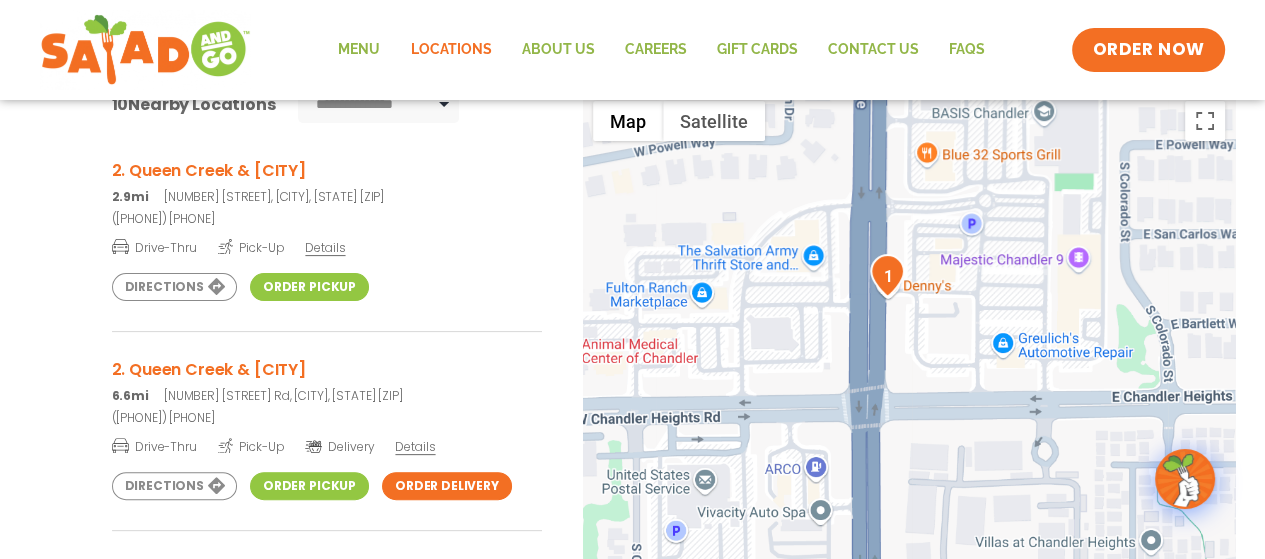 click at bounding box center [909, 422] 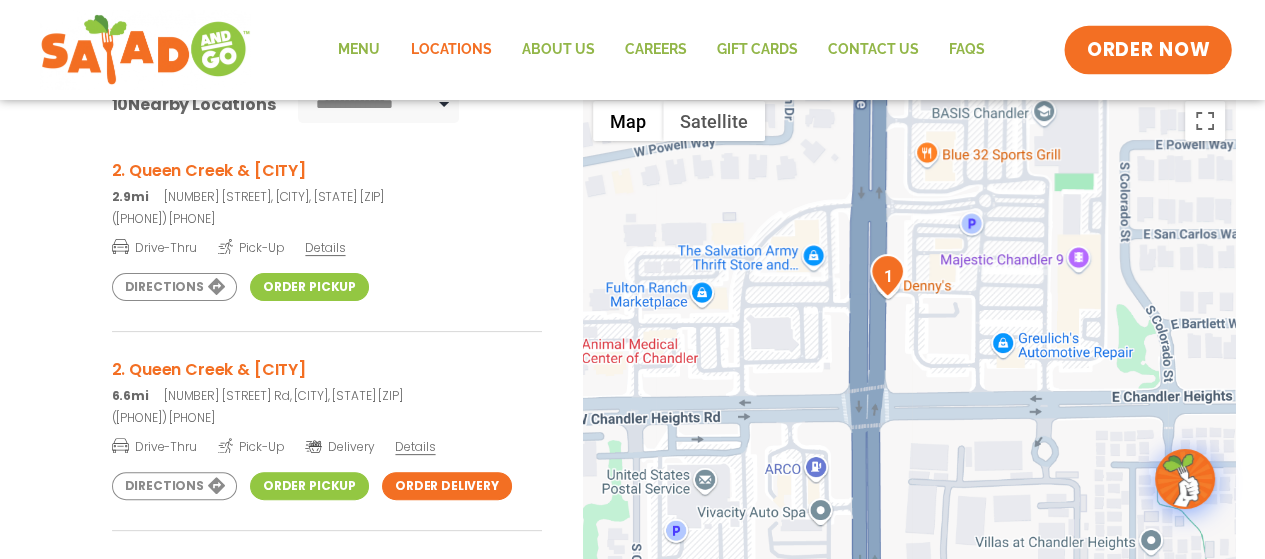 click on "ORDER NOW" at bounding box center (1149, 50) 